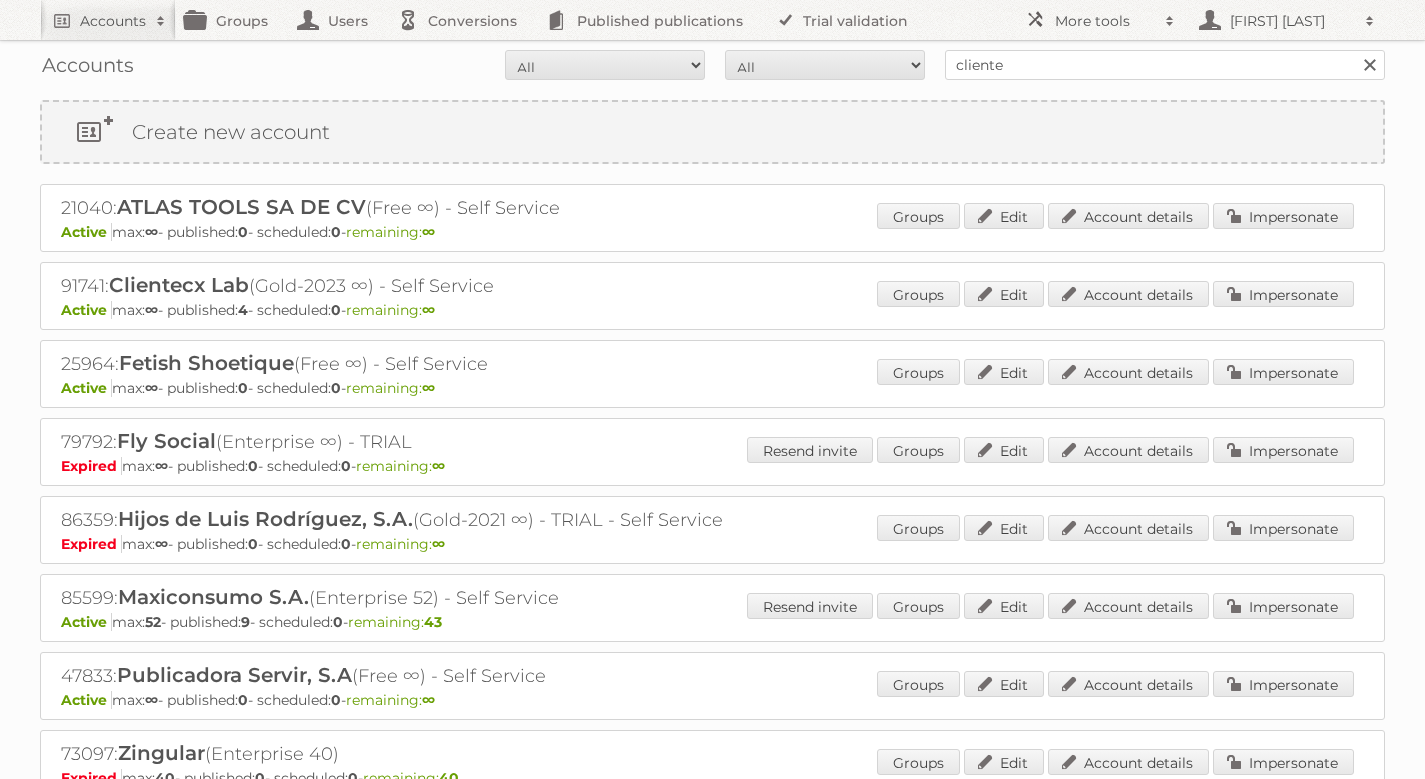 scroll, scrollTop: 0, scrollLeft: 0, axis: both 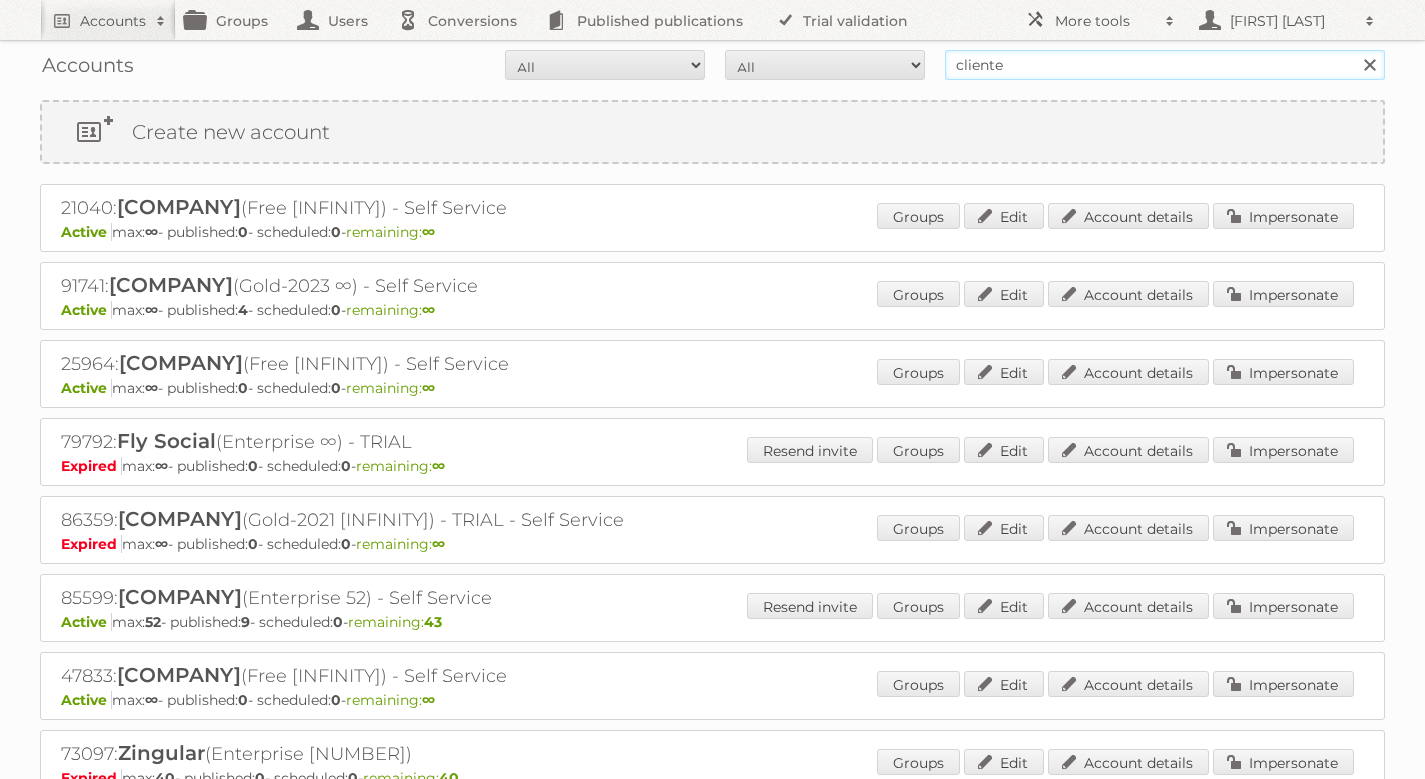 click on "cliente" at bounding box center [1165, 65] 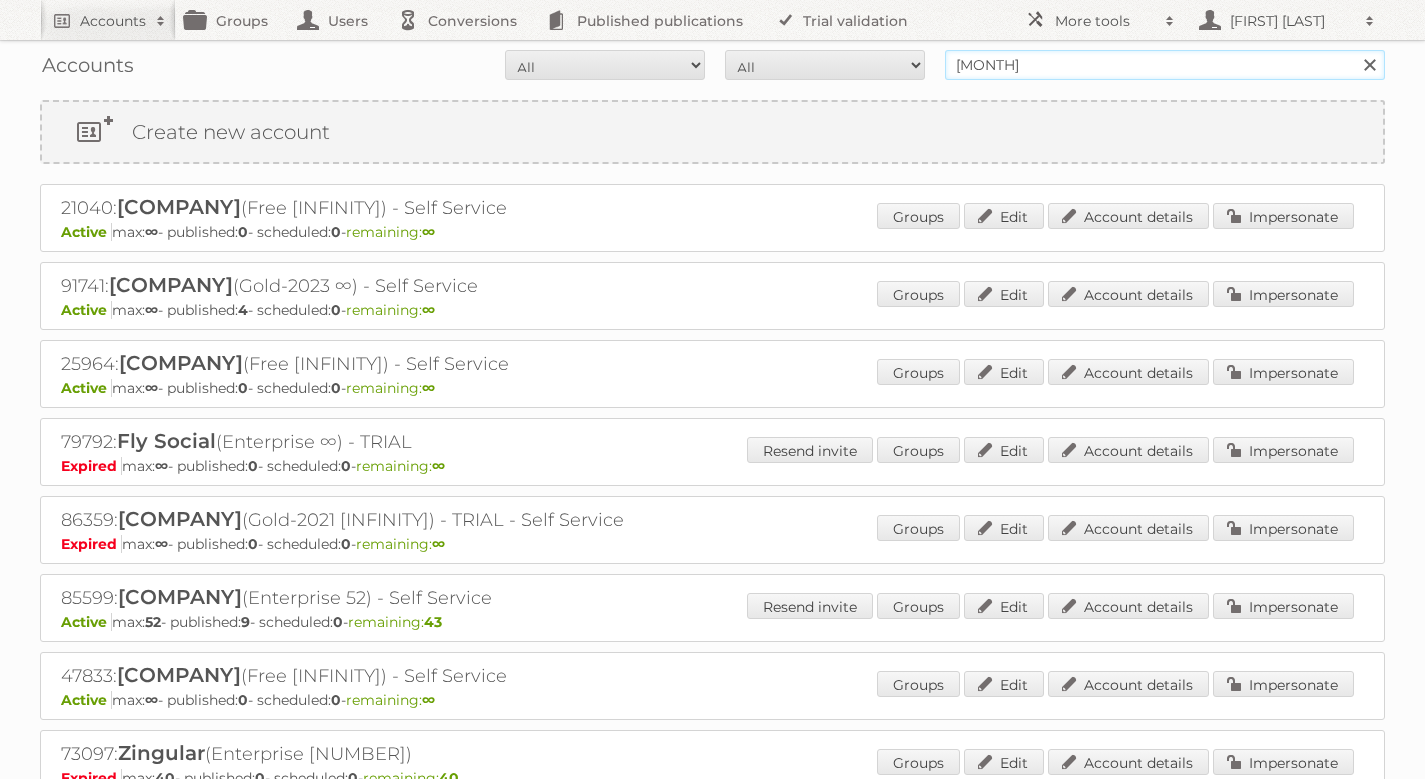 type on "[NAME]'s" 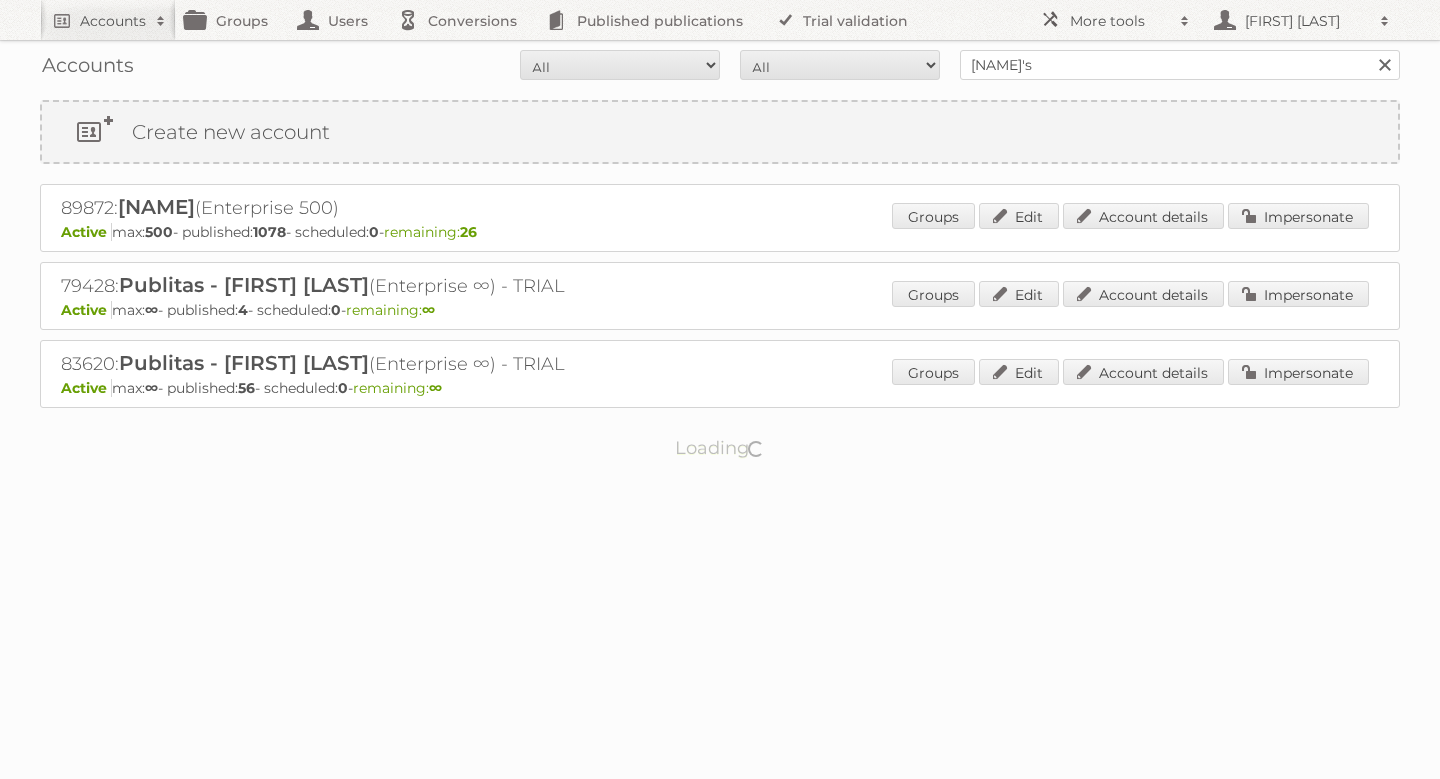 scroll, scrollTop: 0, scrollLeft: 0, axis: both 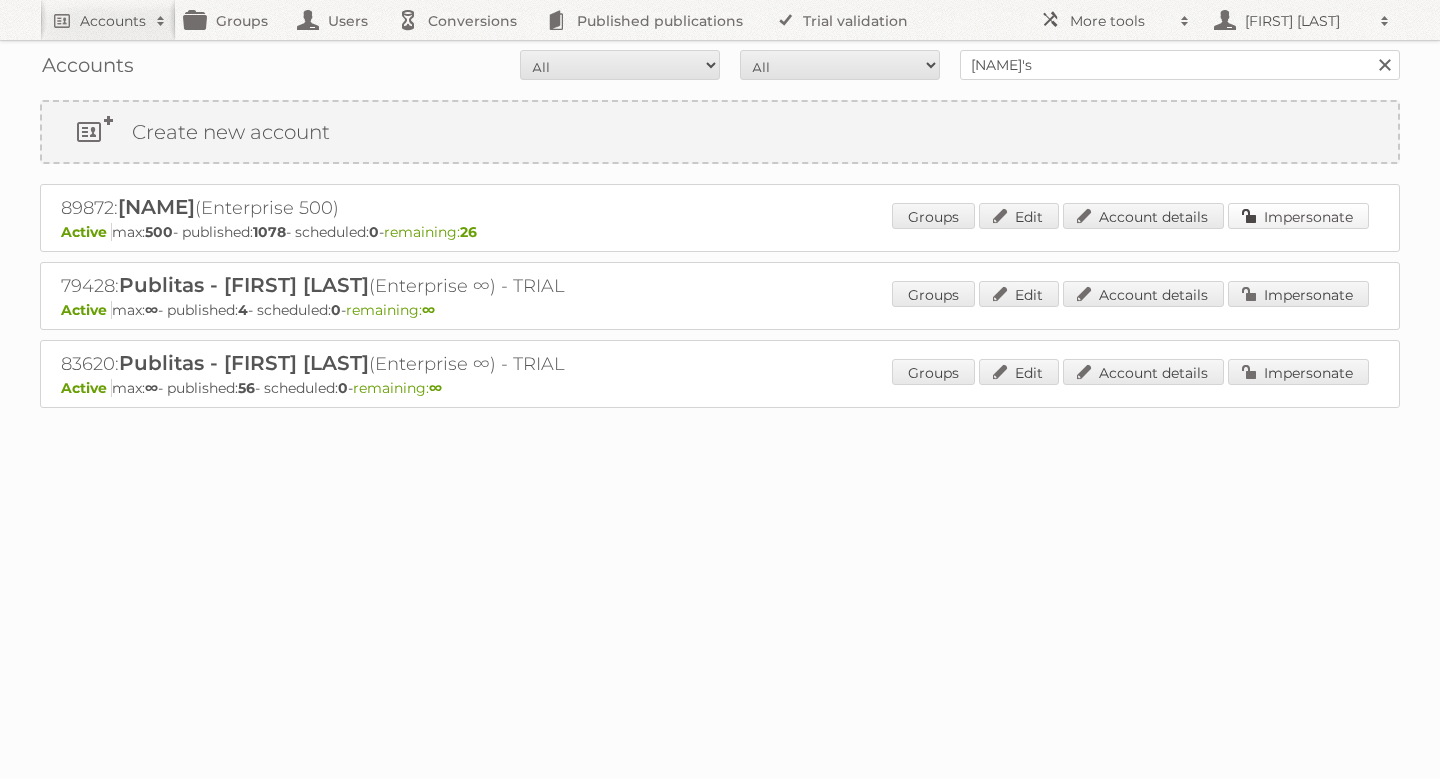 click on "Impersonate" at bounding box center [1298, 216] 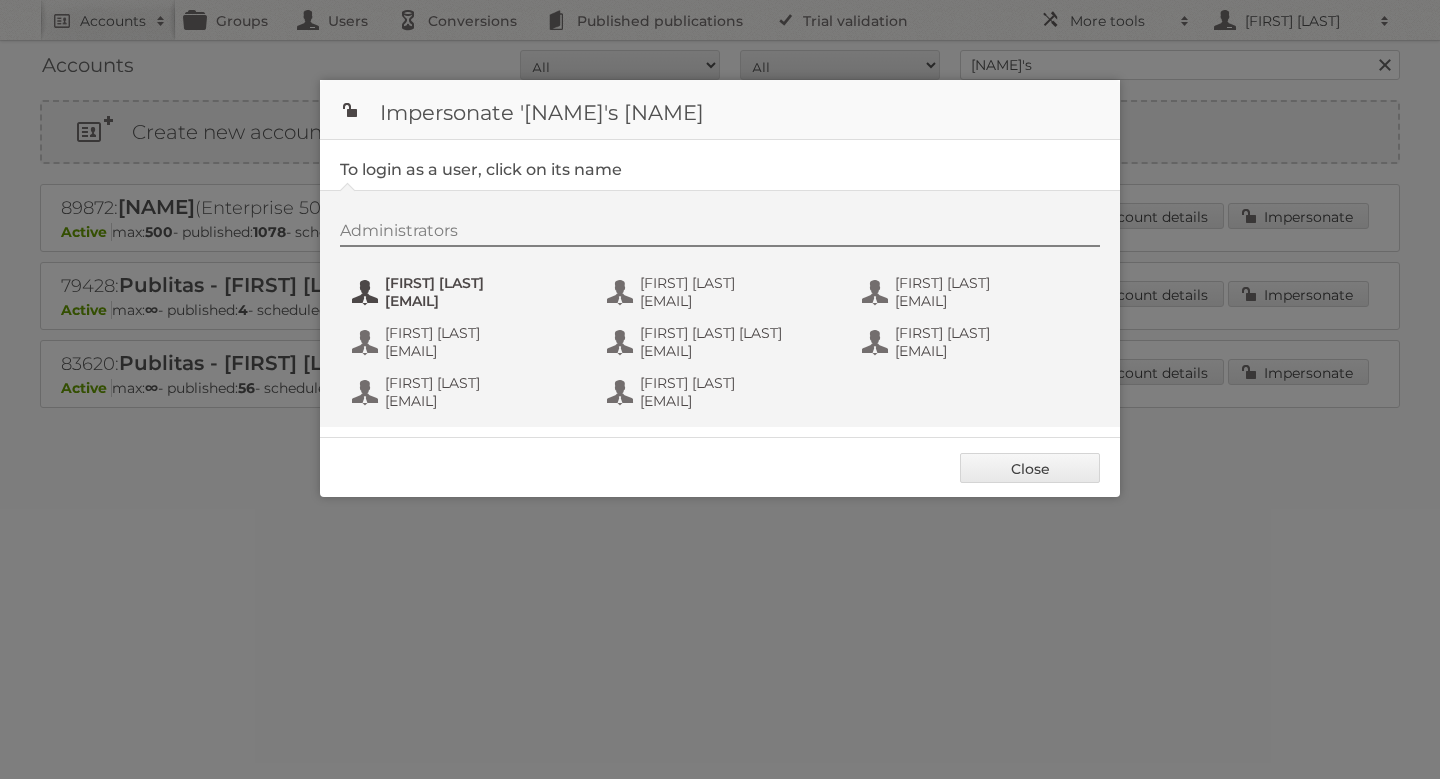 click on "[FIRST] [LAST]
[EMAIL]" at bounding box center (467, 292) 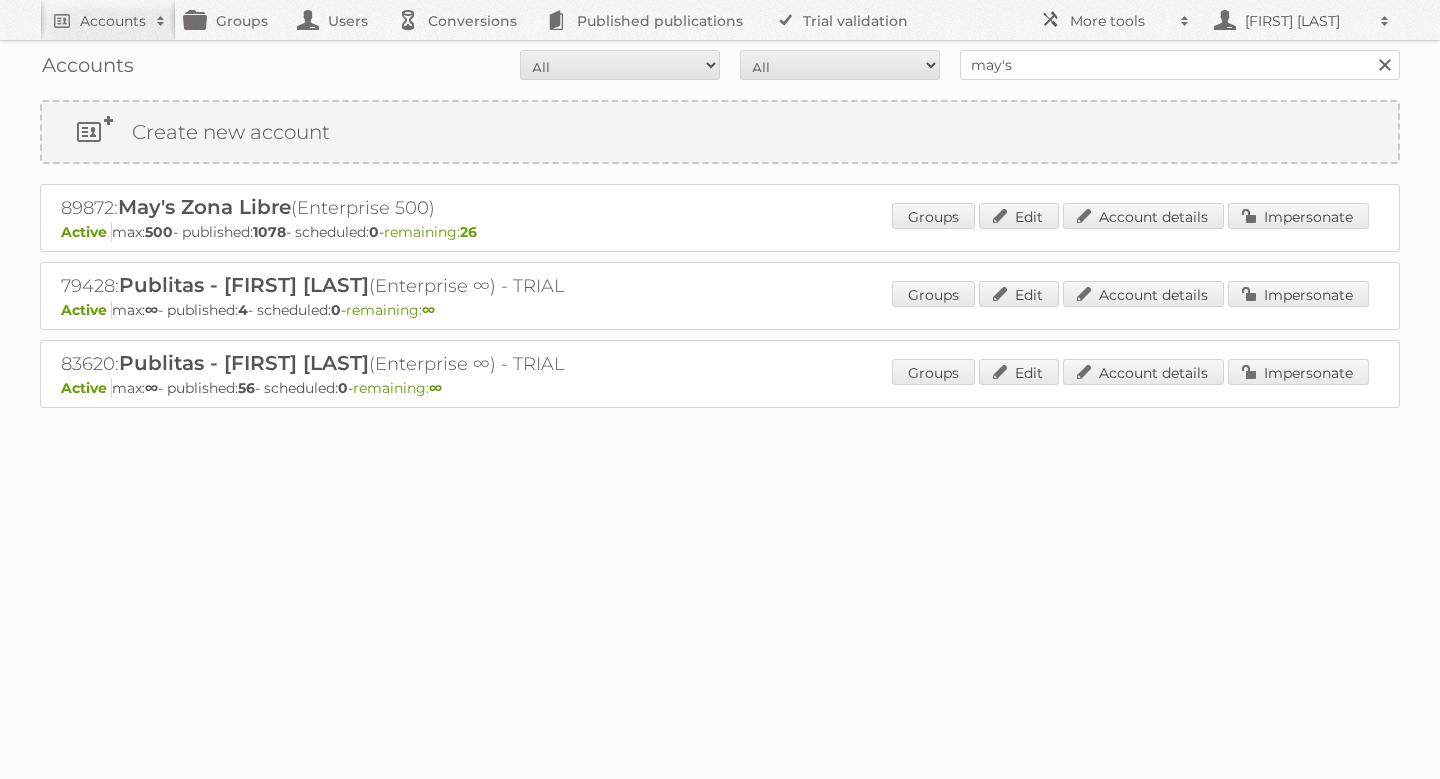 click on "Accounts
All Active Expired Pending All Paid Trials Self service may's Search" at bounding box center [720, 65] 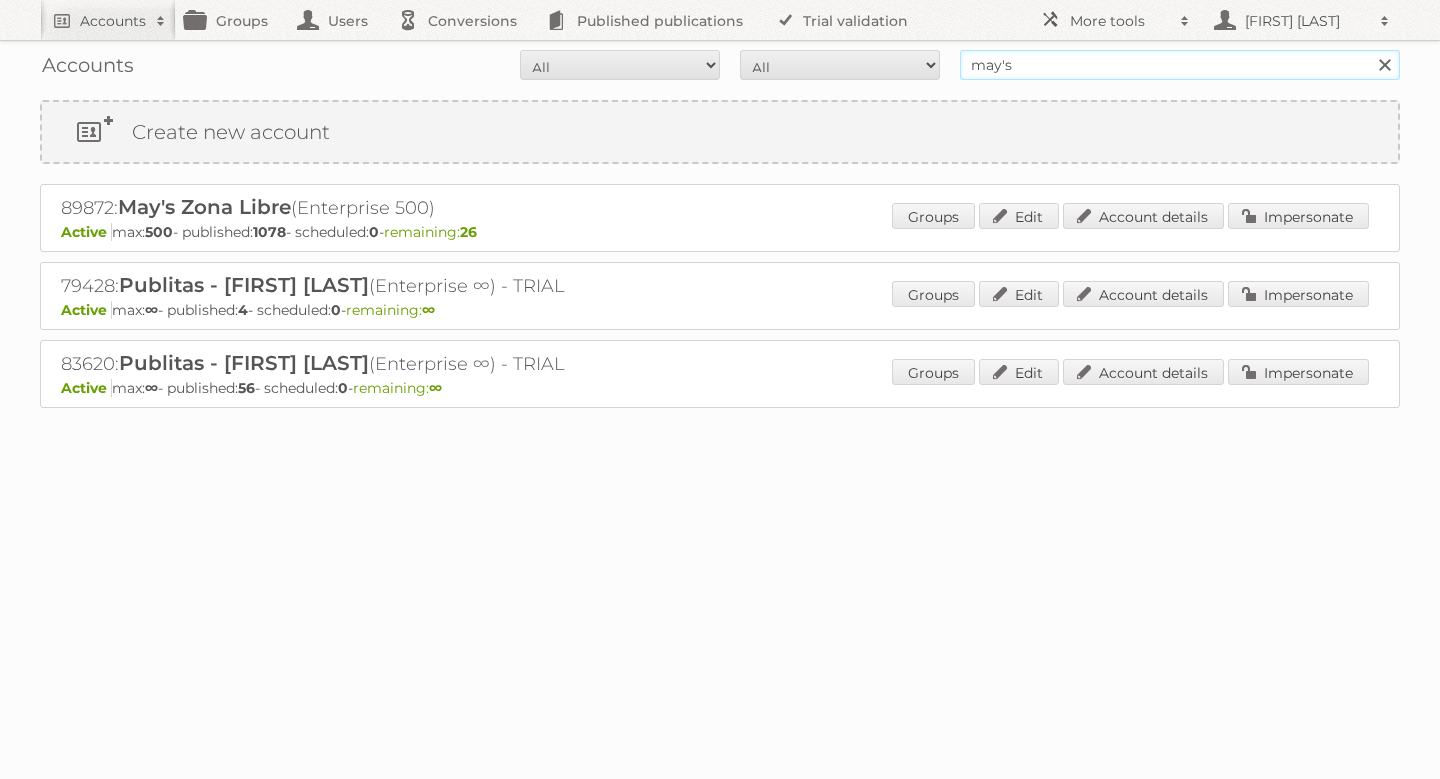 click on "[NAME]'s" at bounding box center (1180, 65) 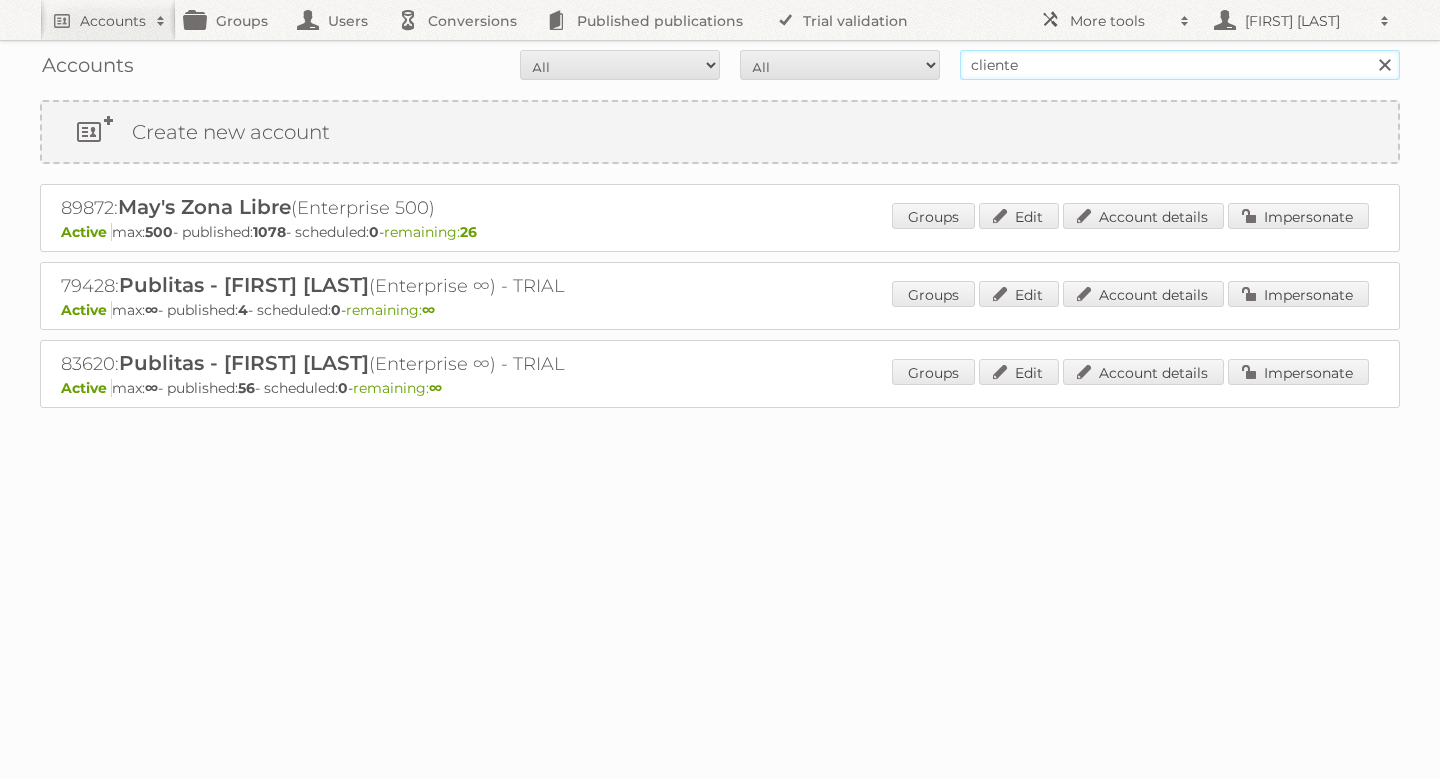 type on "cliente" 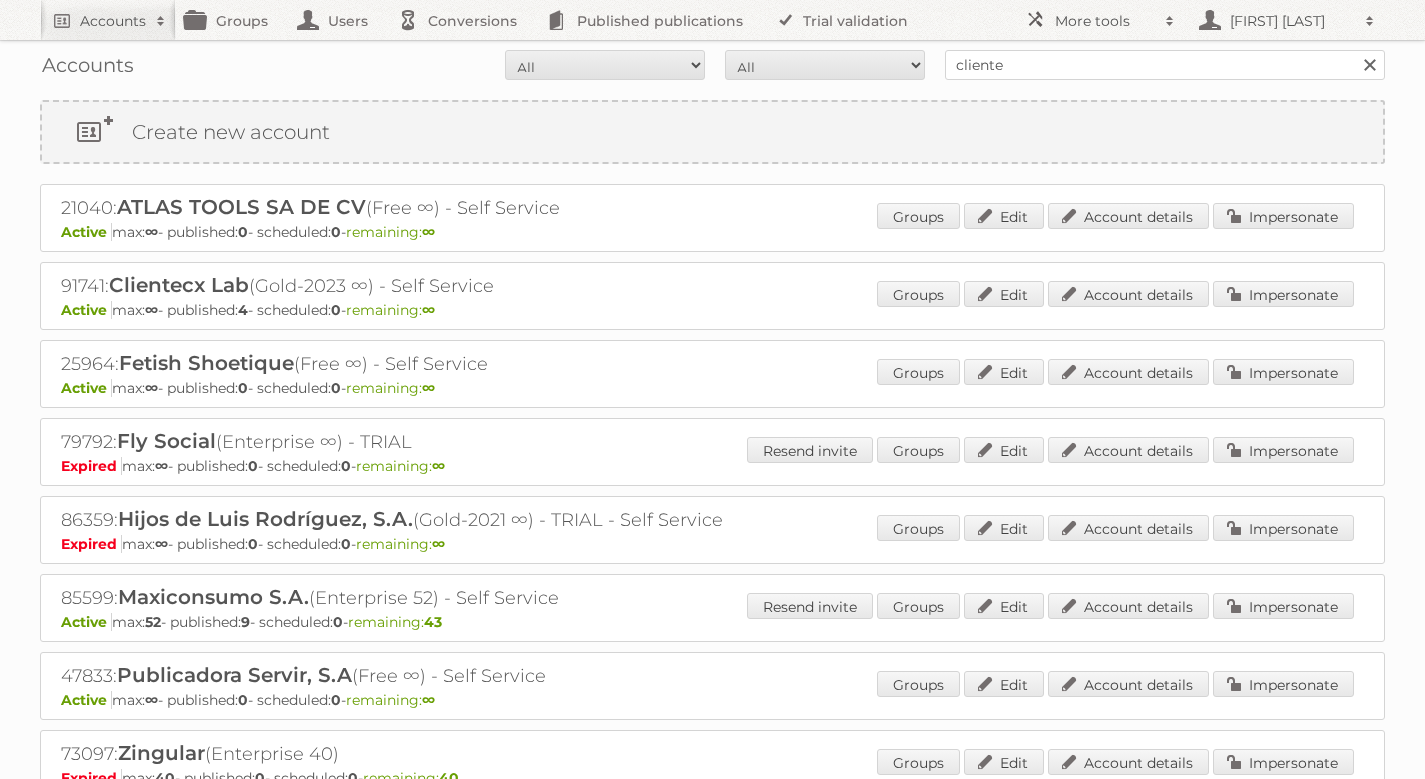 scroll, scrollTop: 0, scrollLeft: 0, axis: both 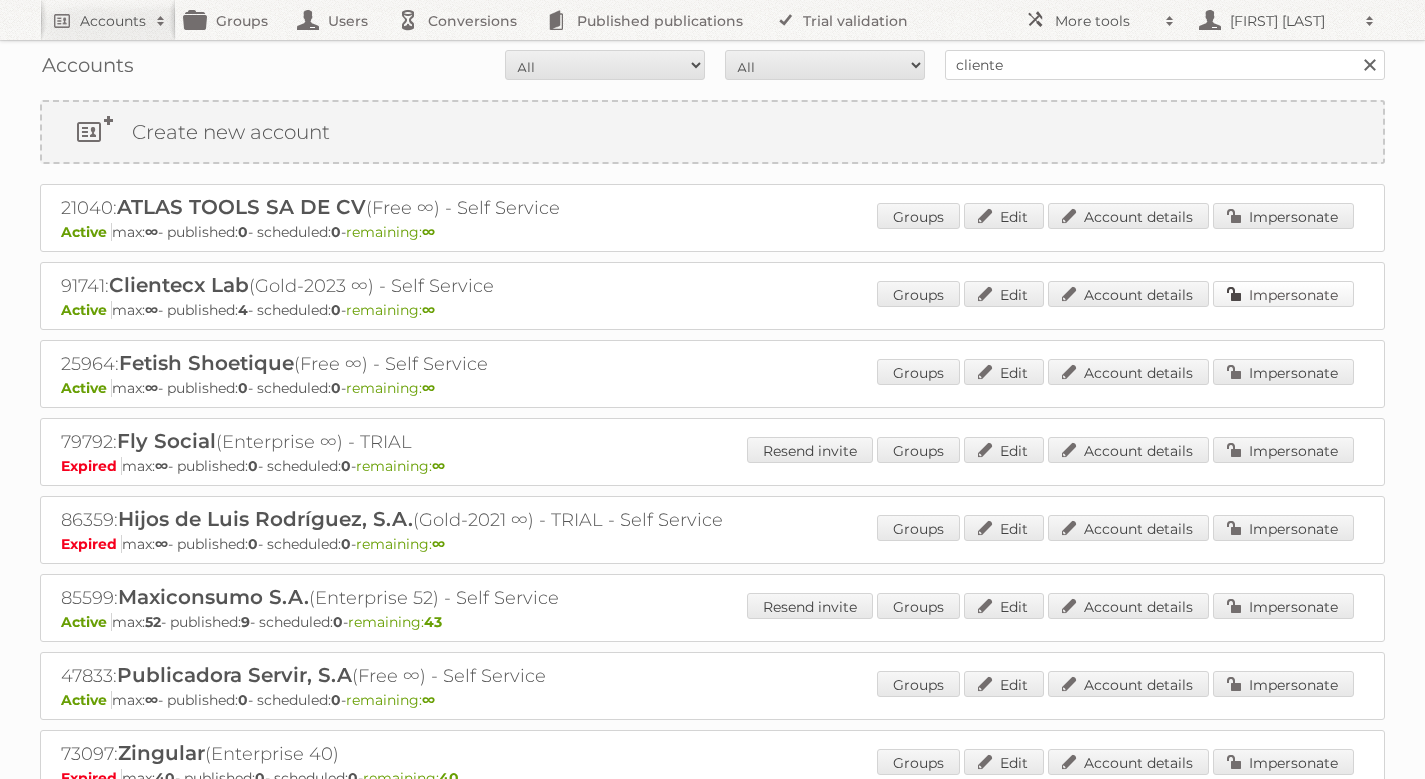 click on "Impersonate" at bounding box center [1283, 294] 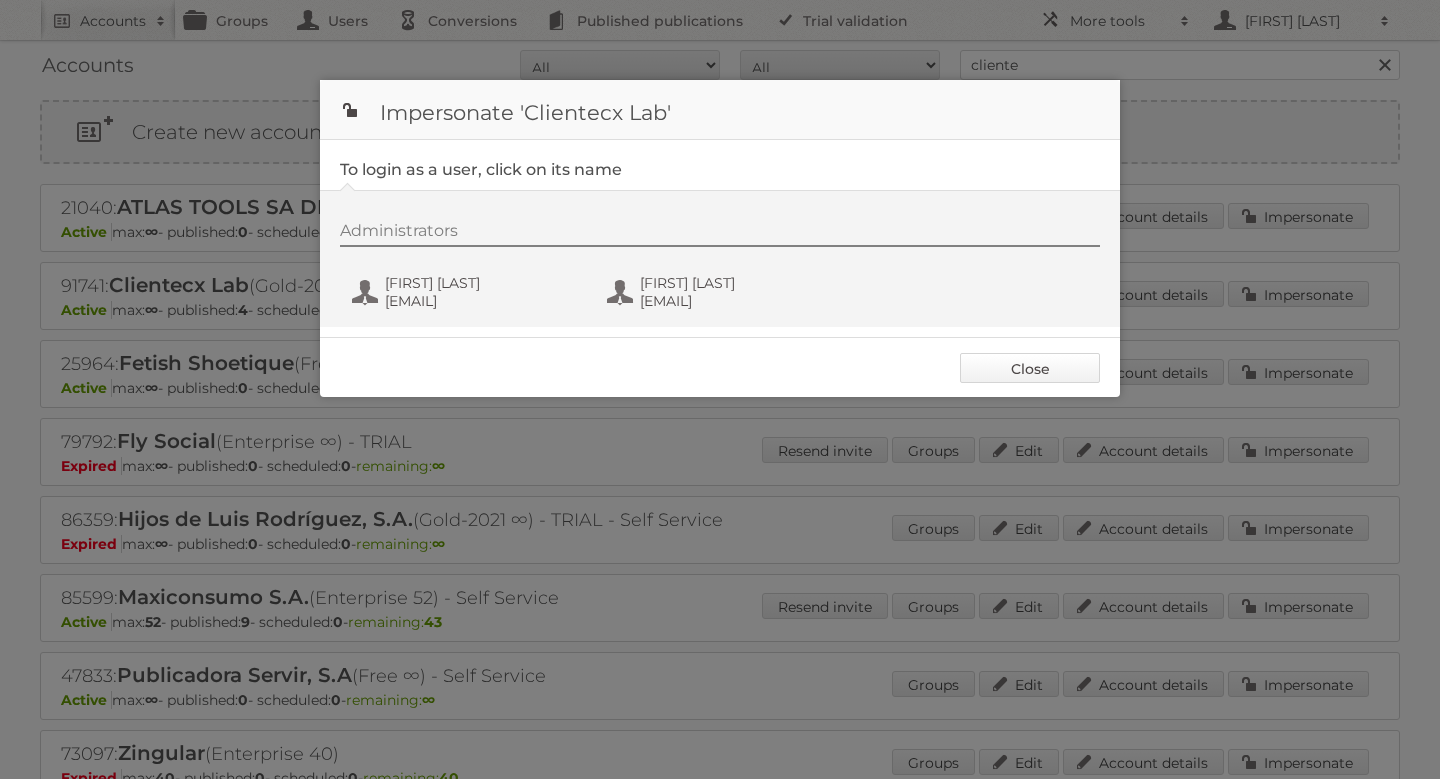 click on "Close" at bounding box center (1030, 368) 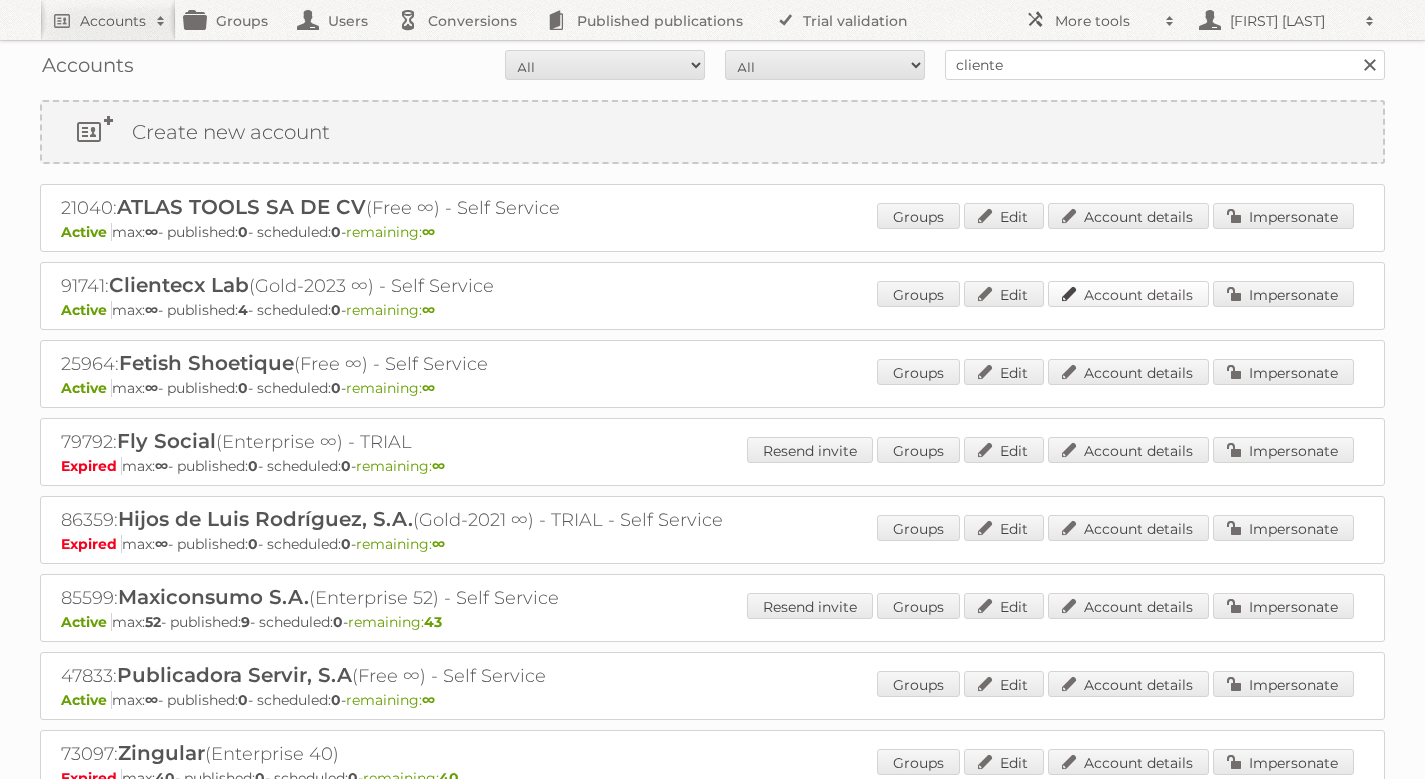 click on "Account details" at bounding box center (1128, 294) 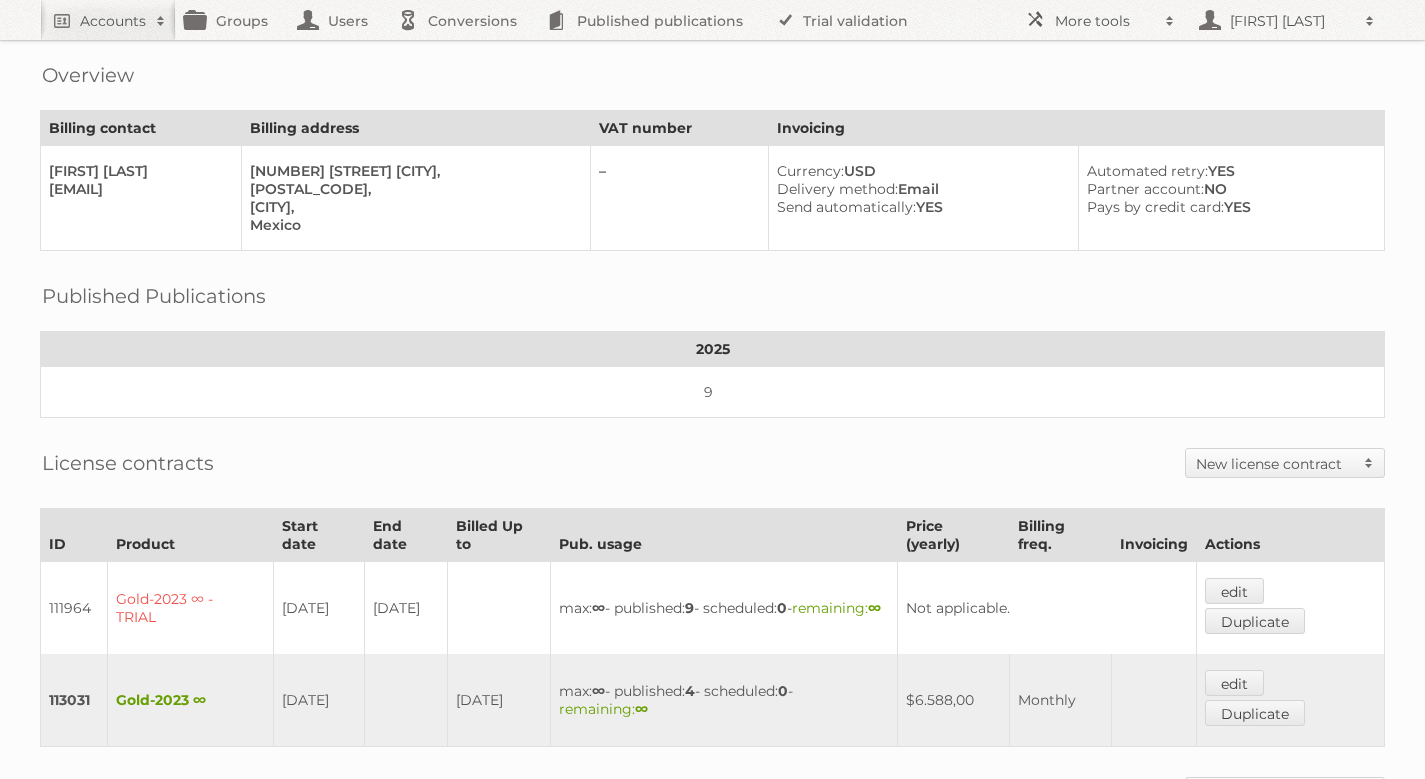 scroll, scrollTop: 0, scrollLeft: 0, axis: both 